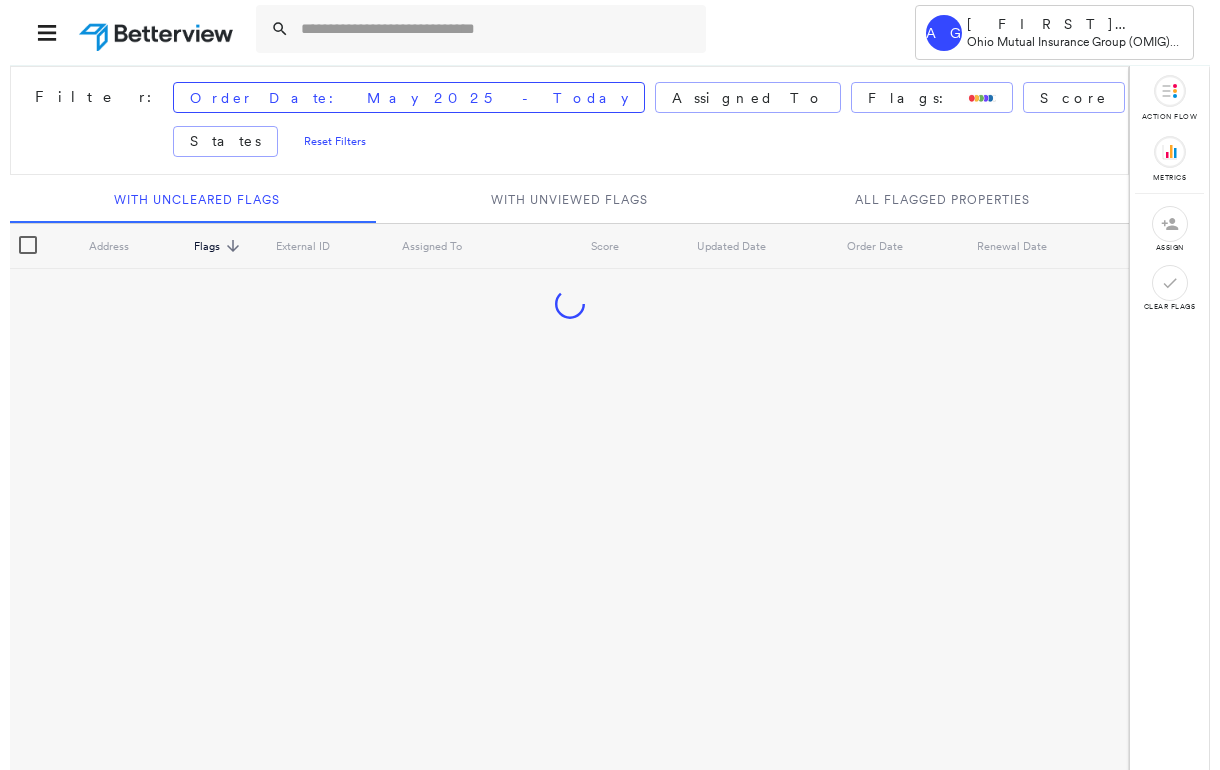 scroll, scrollTop: 0, scrollLeft: 0, axis: both 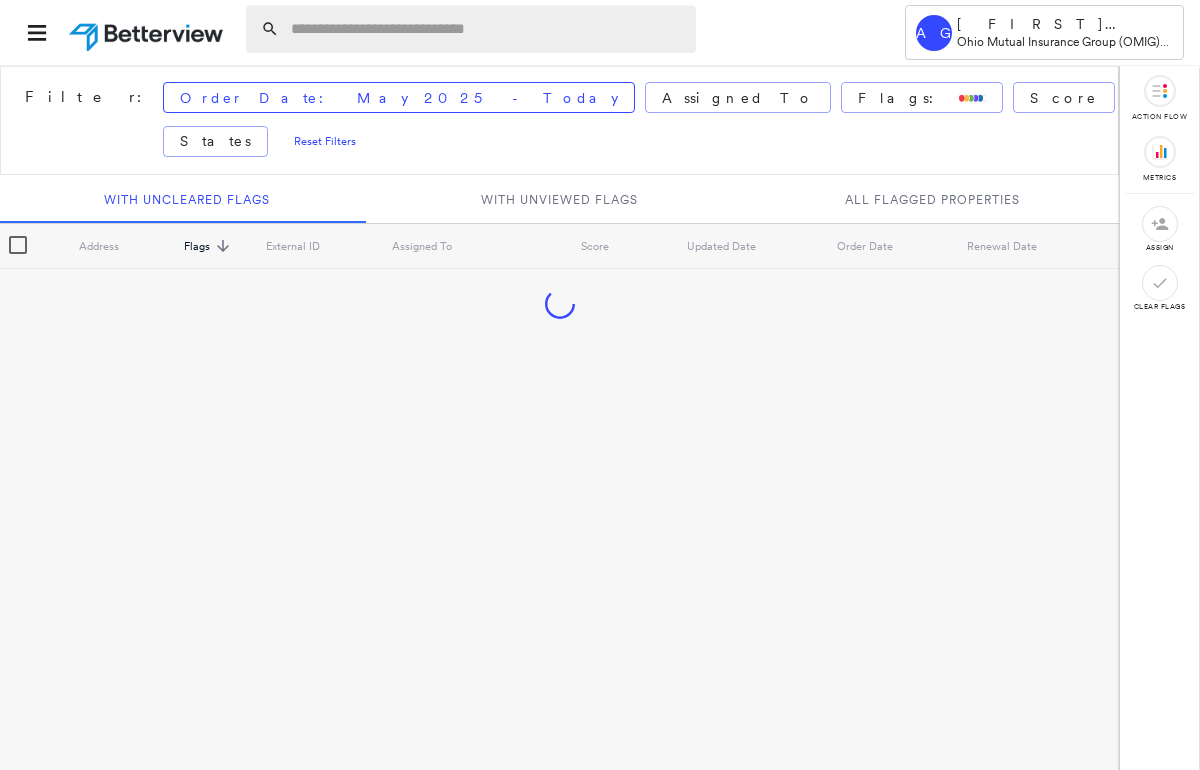 click at bounding box center [487, 29] 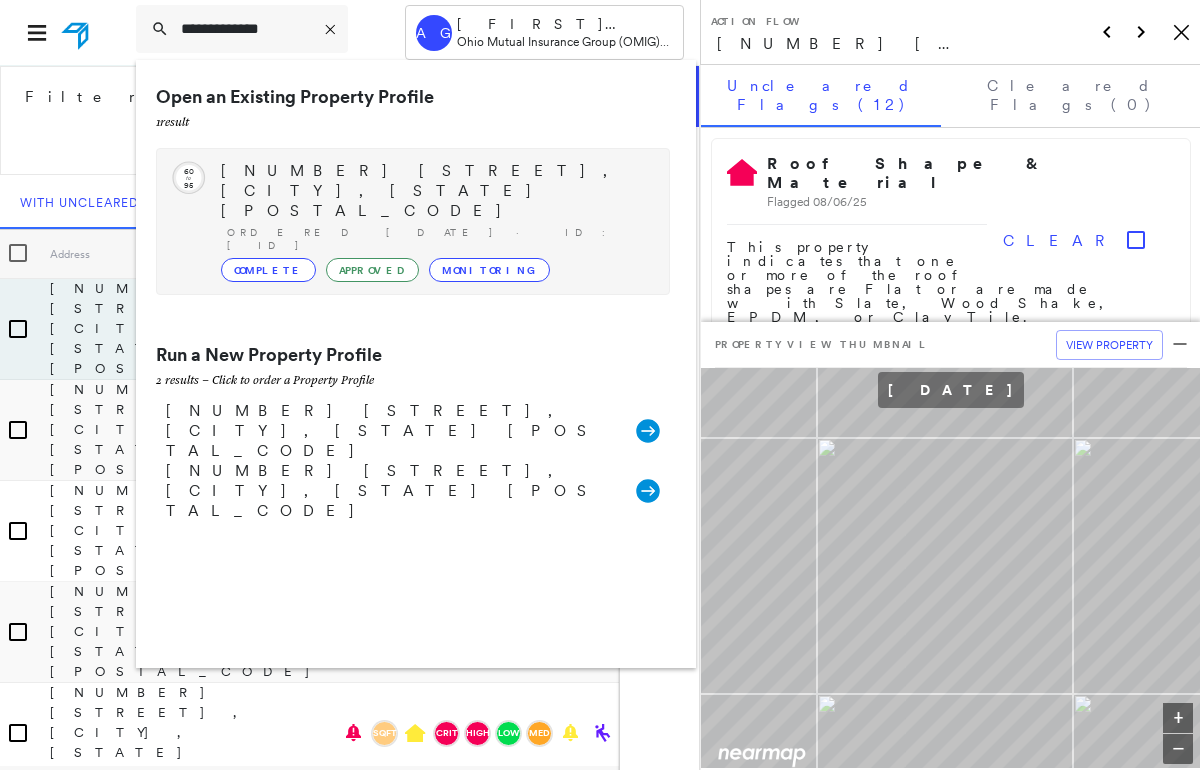type on "**********" 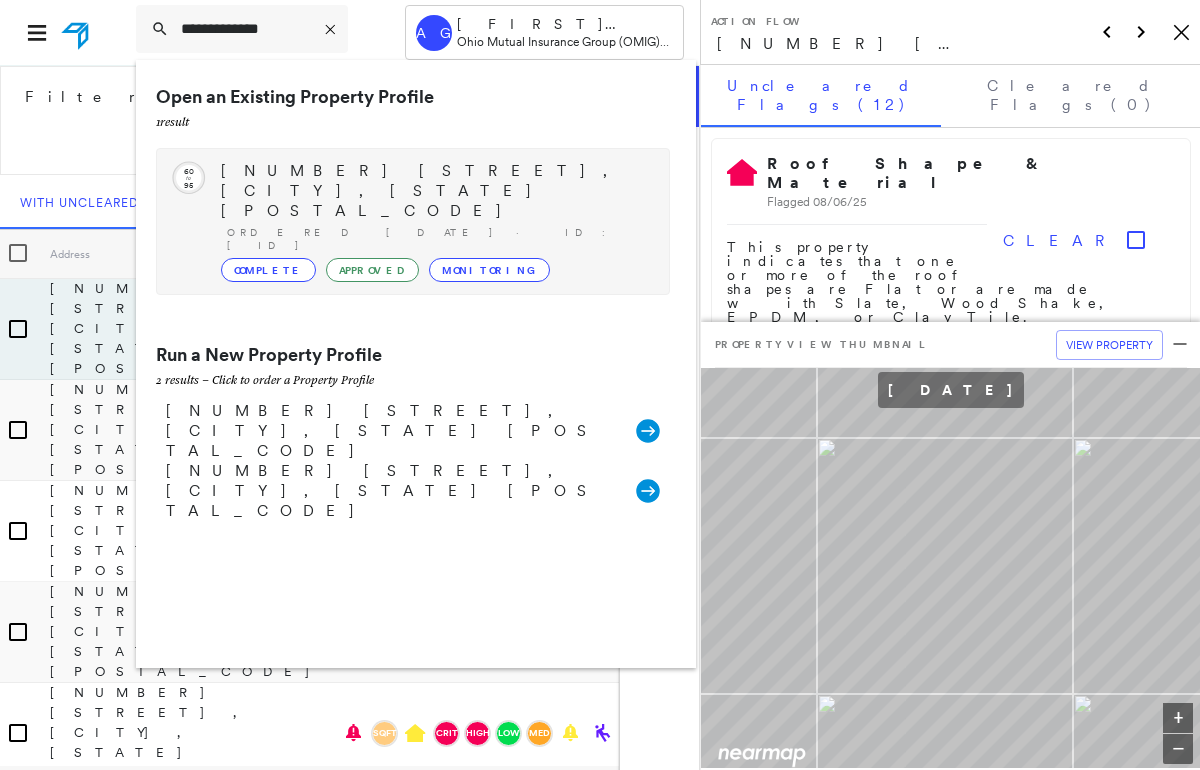 click on "[NUMBER] [STREET], [CITY], [STATE] [POSTAL_CODE]" at bounding box center [435, 191] 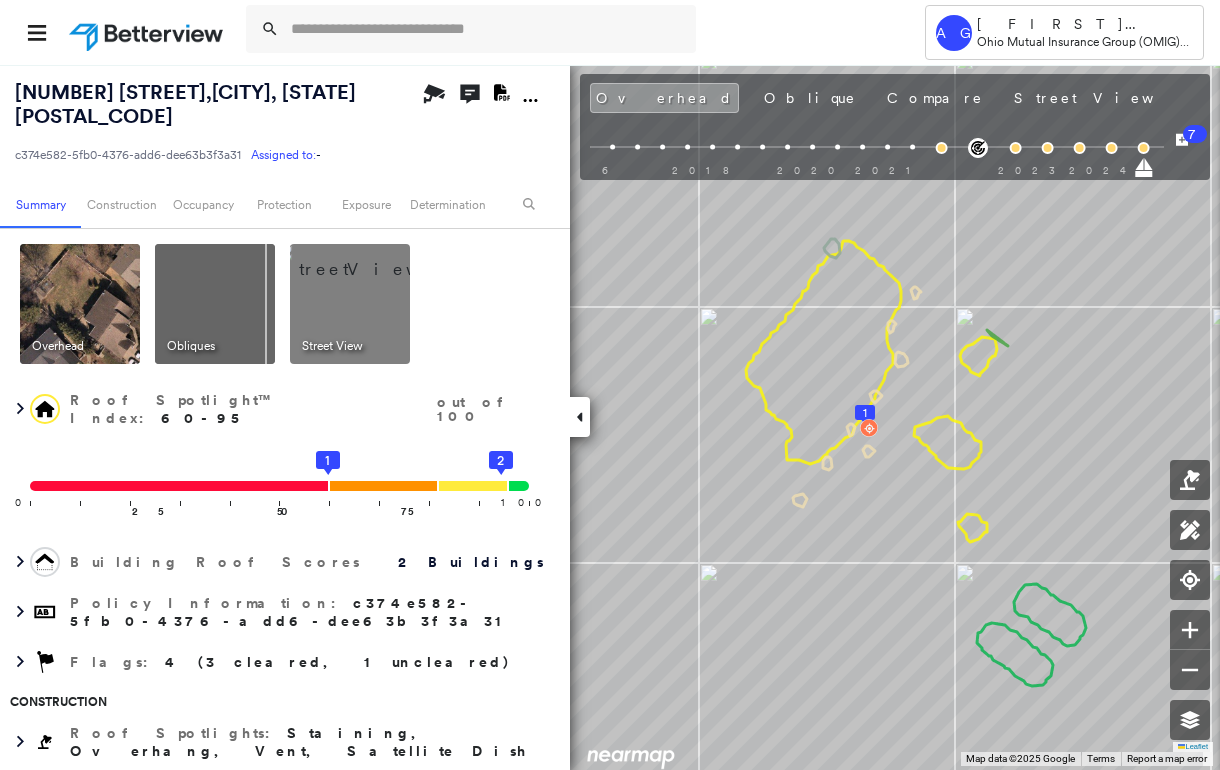 click at bounding box center (374, 259) 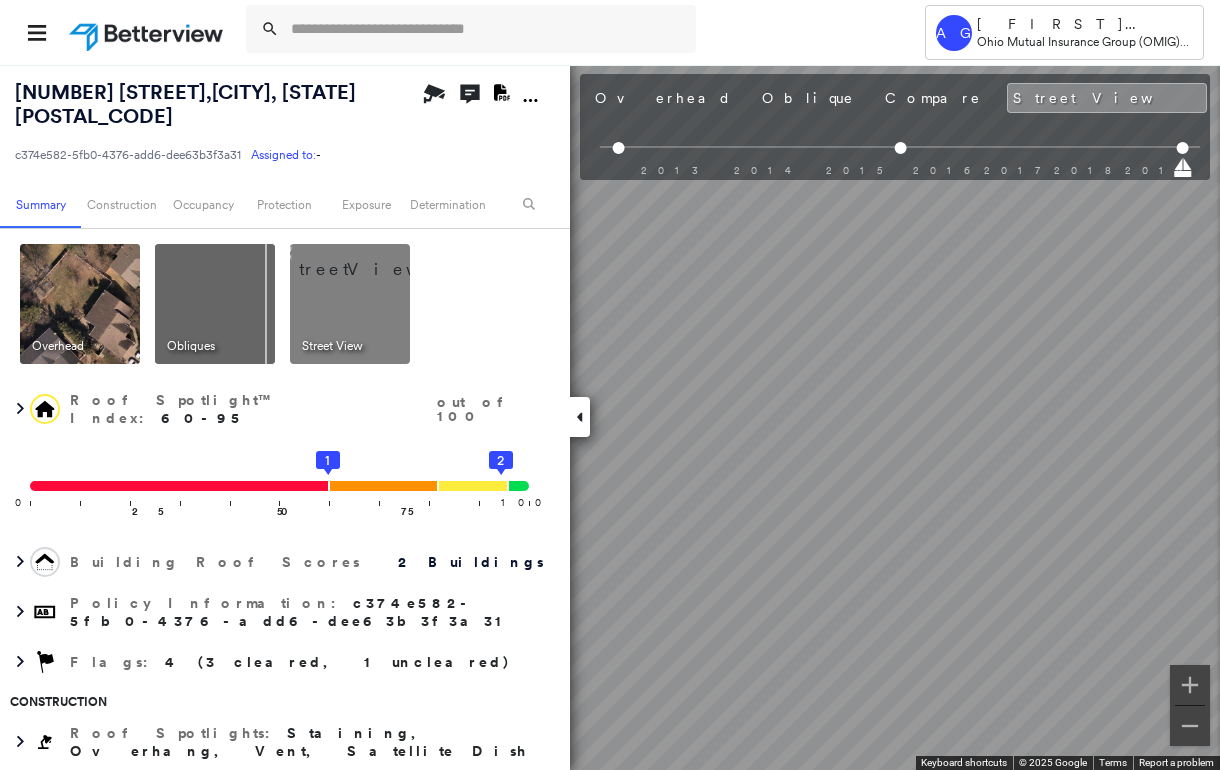 click at bounding box center (580, 417) 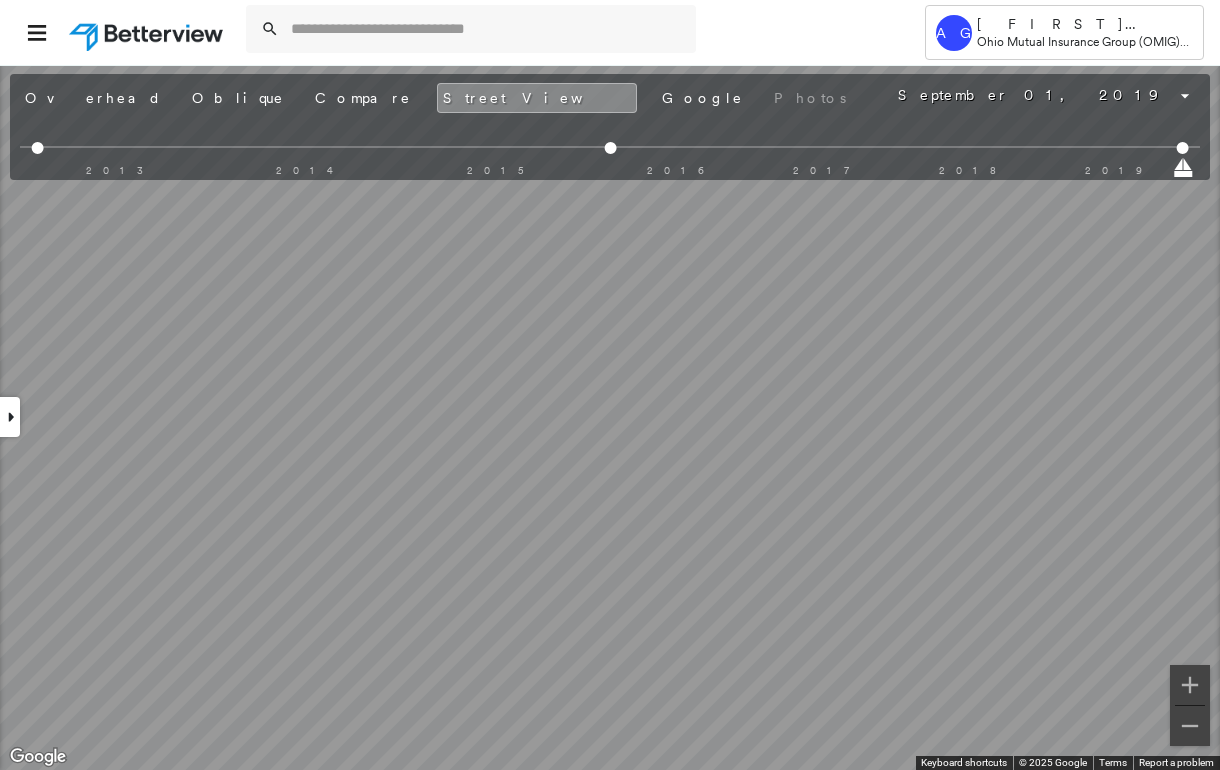 click 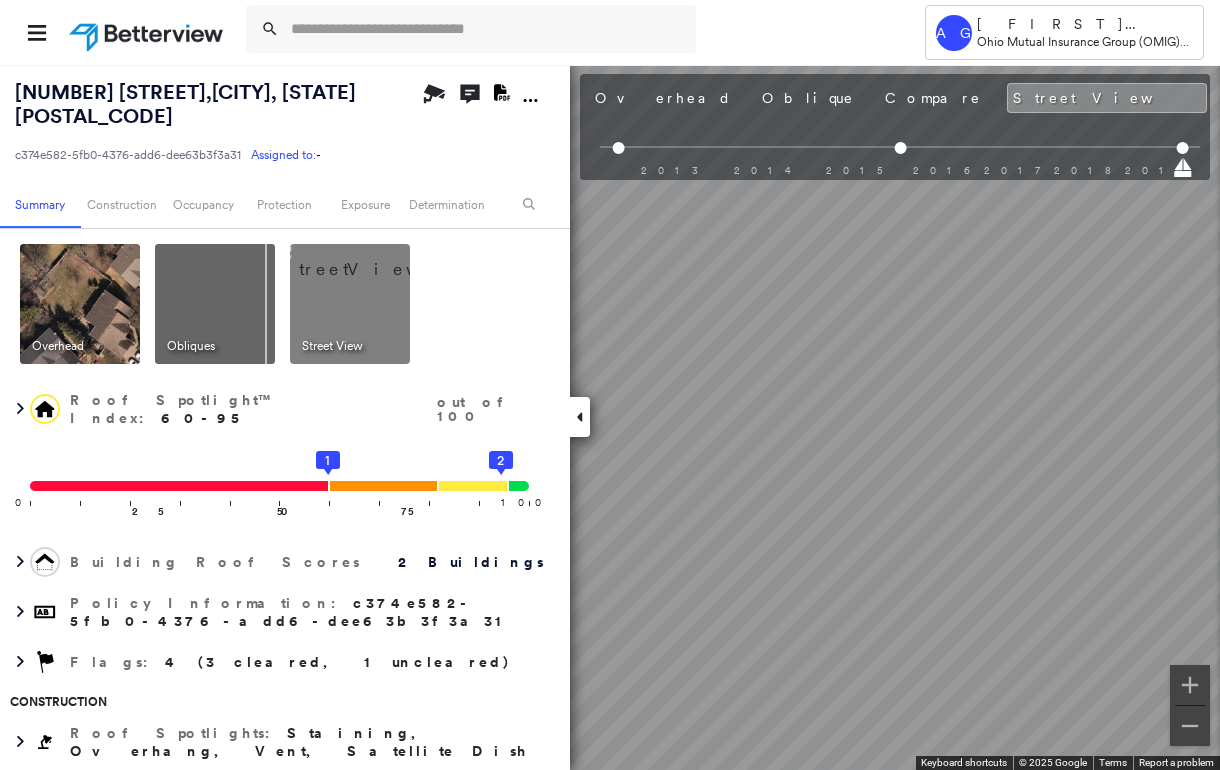 click at bounding box center (215, 304) 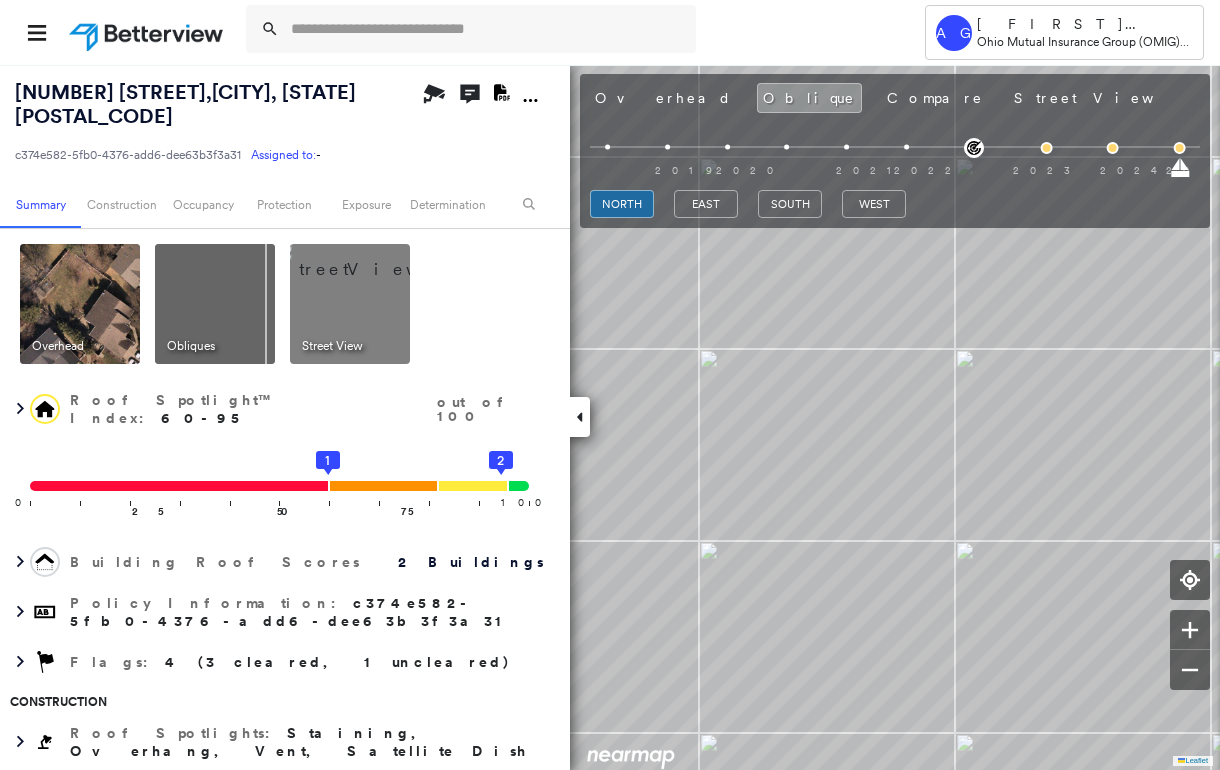 click at bounding box center [580, 417] 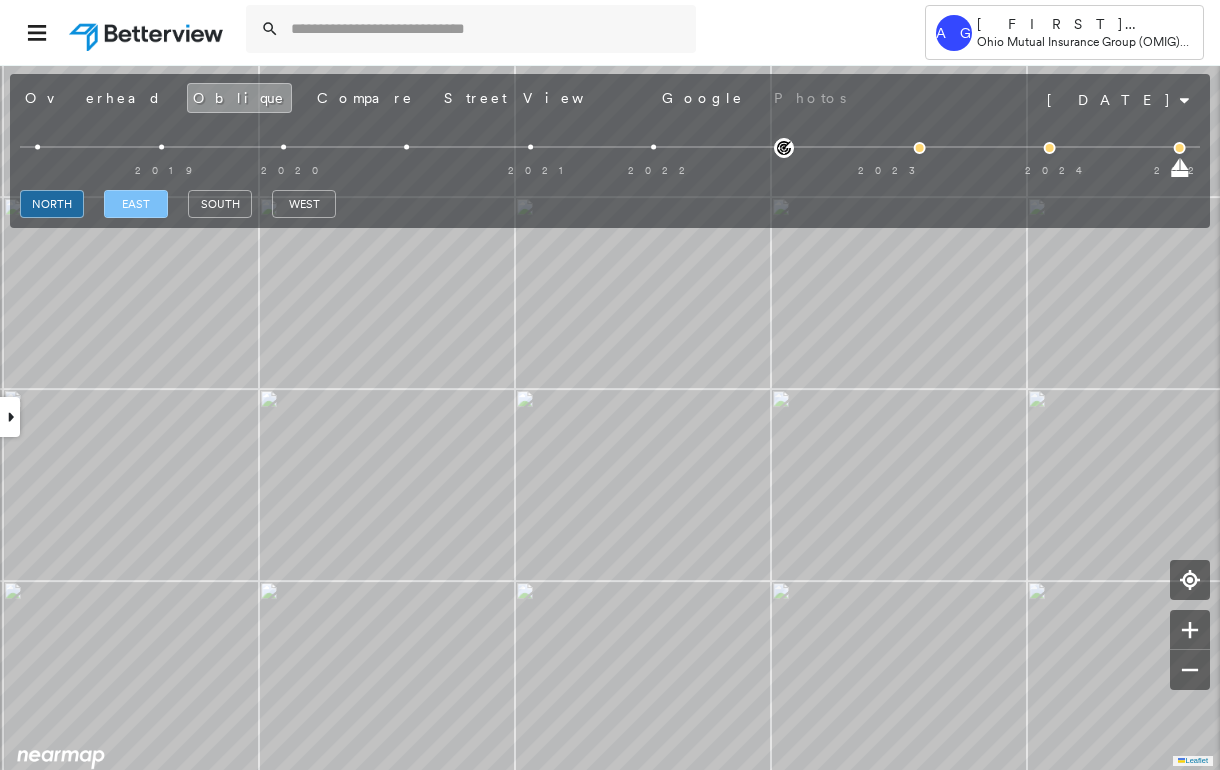 click on "east" at bounding box center (136, 204) 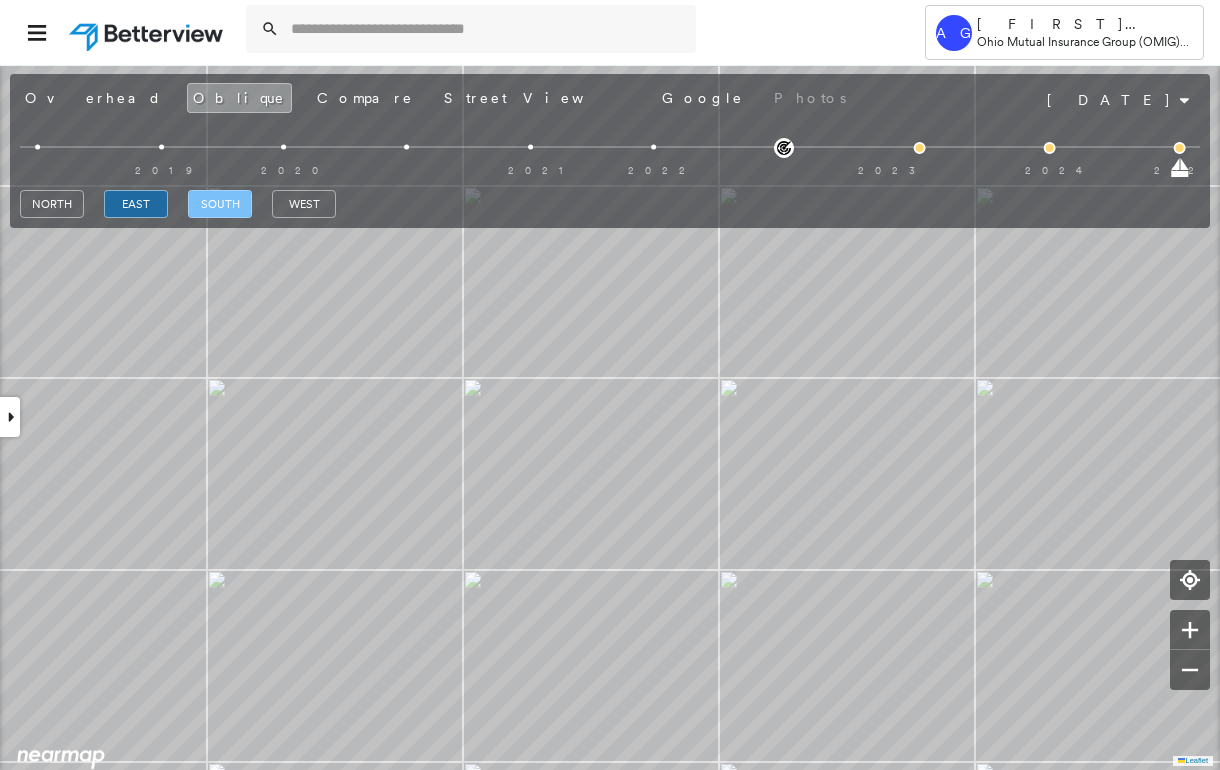 click on "south" at bounding box center [220, 204] 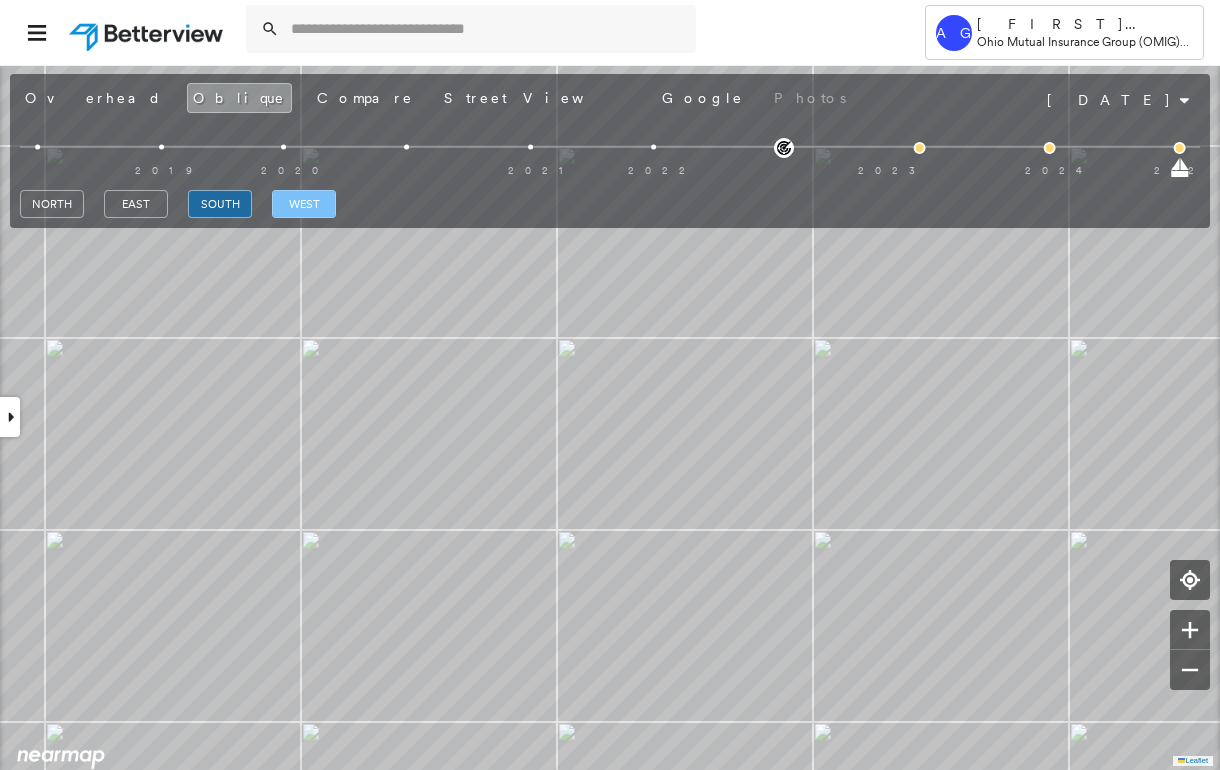 click on "west" at bounding box center (304, 204) 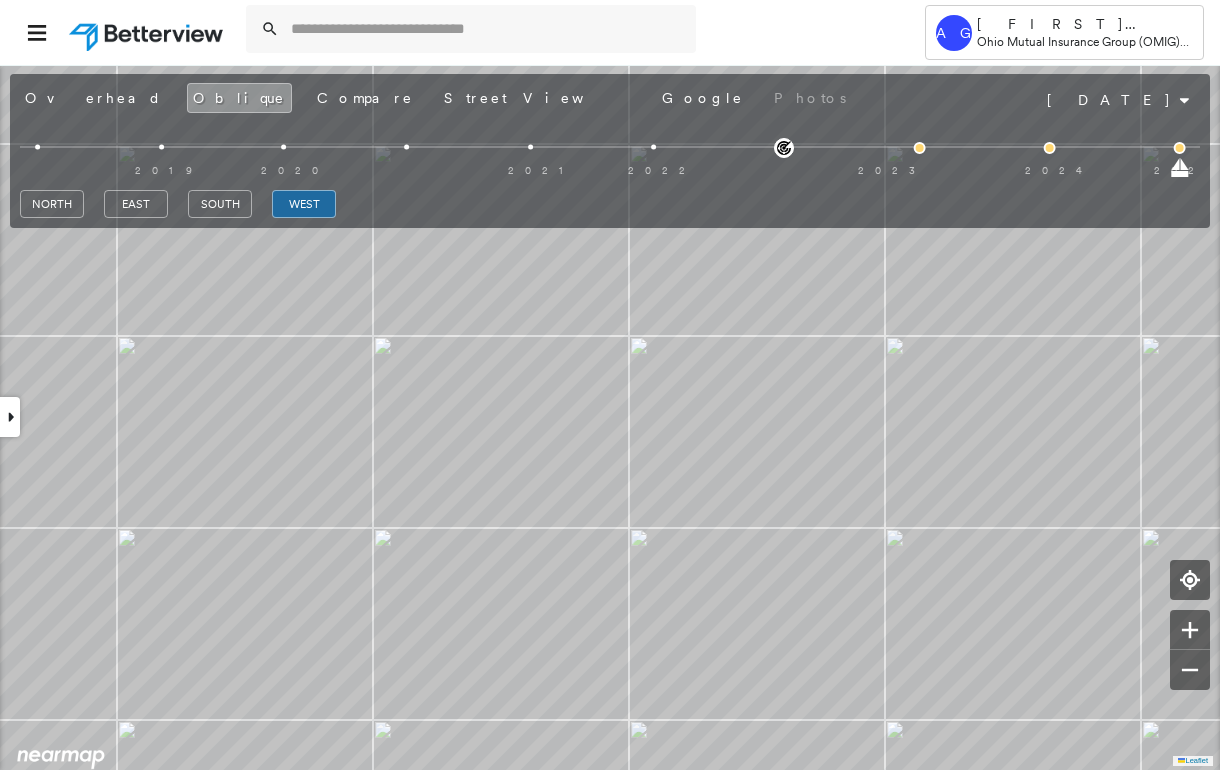drag, startPoint x: 5, startPoint y: 420, endPoint x: 58, endPoint y: 416, distance: 53.15073 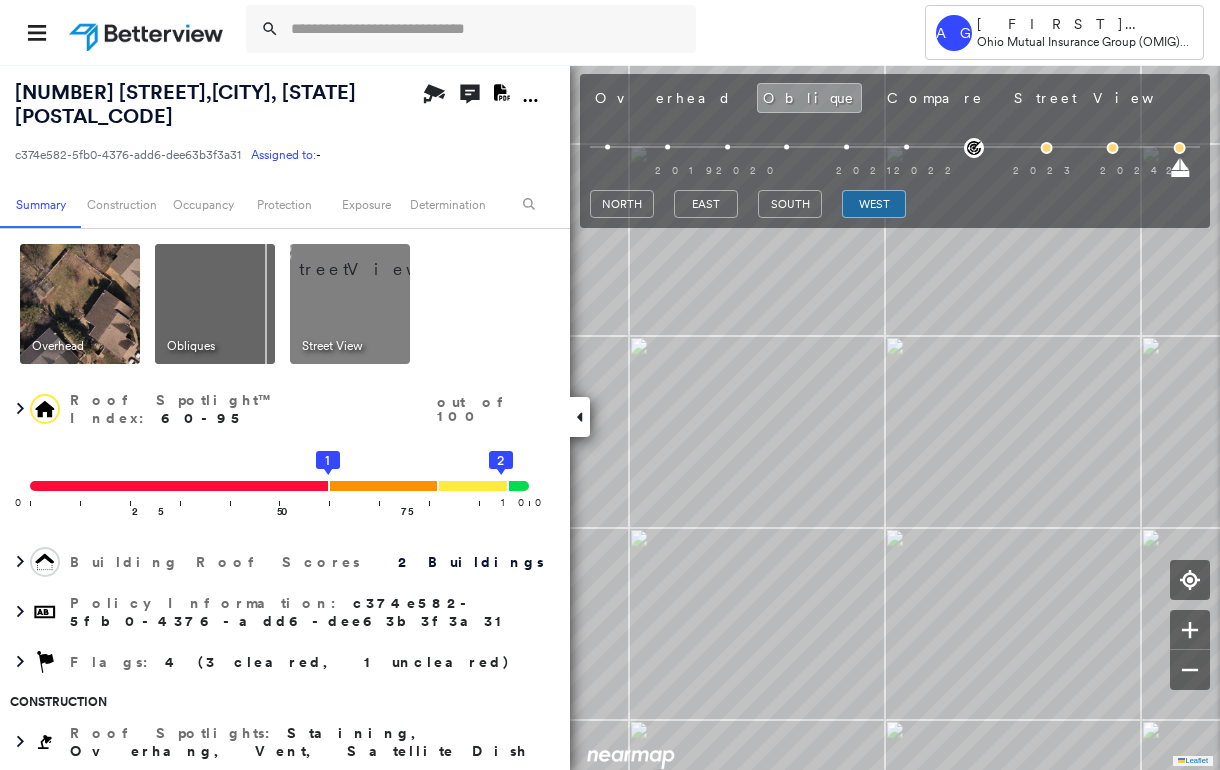 click at bounding box center [80, 304] 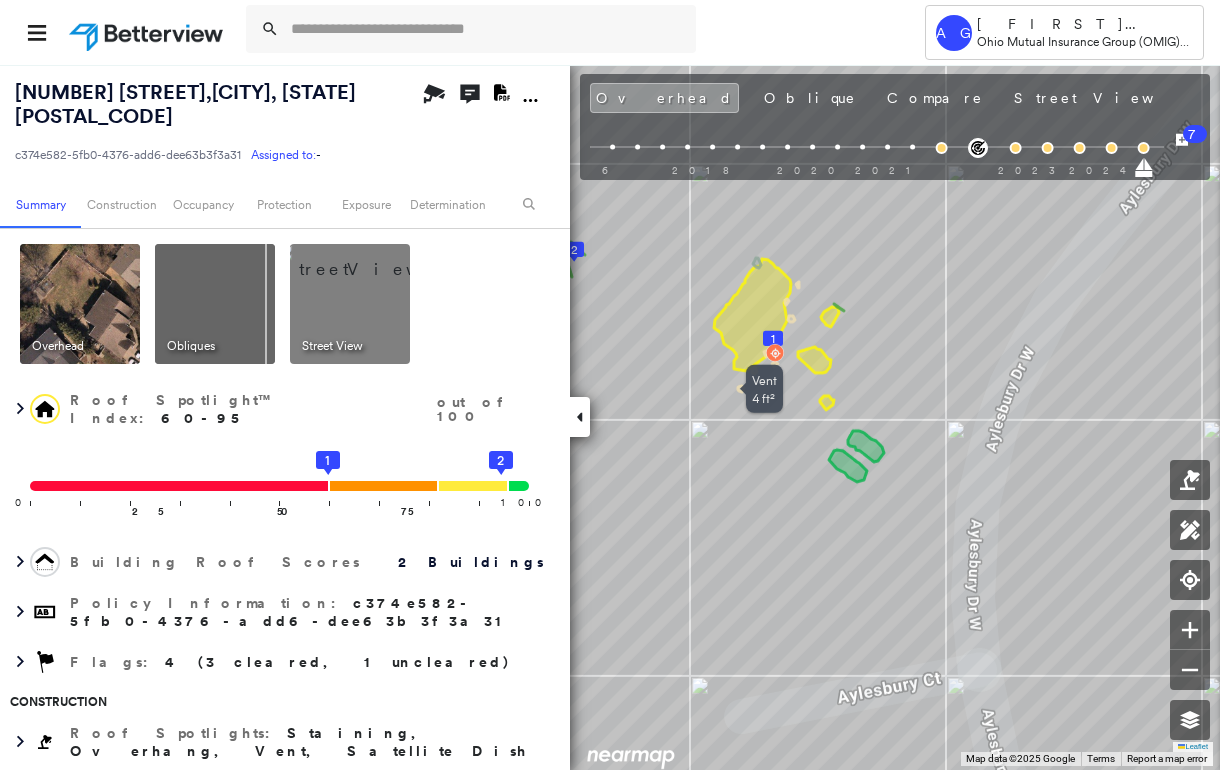 click at bounding box center (374, 259) 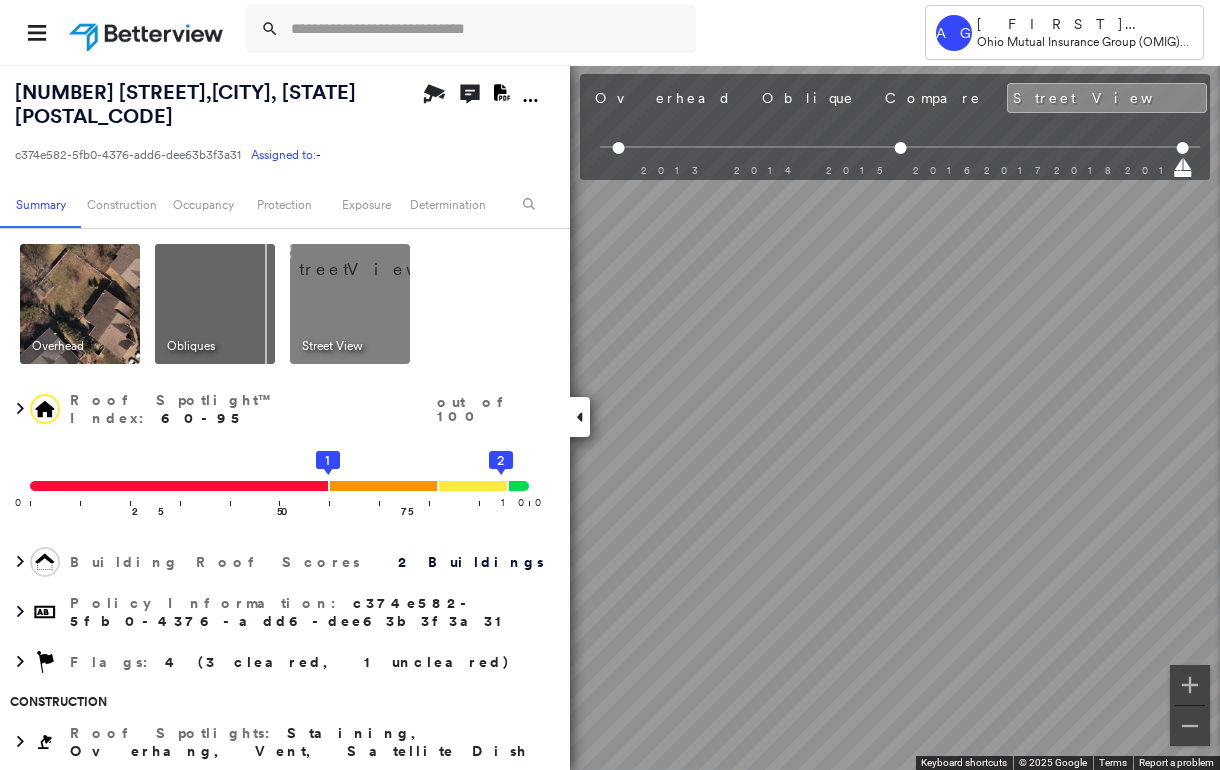 click at bounding box center (580, 417) 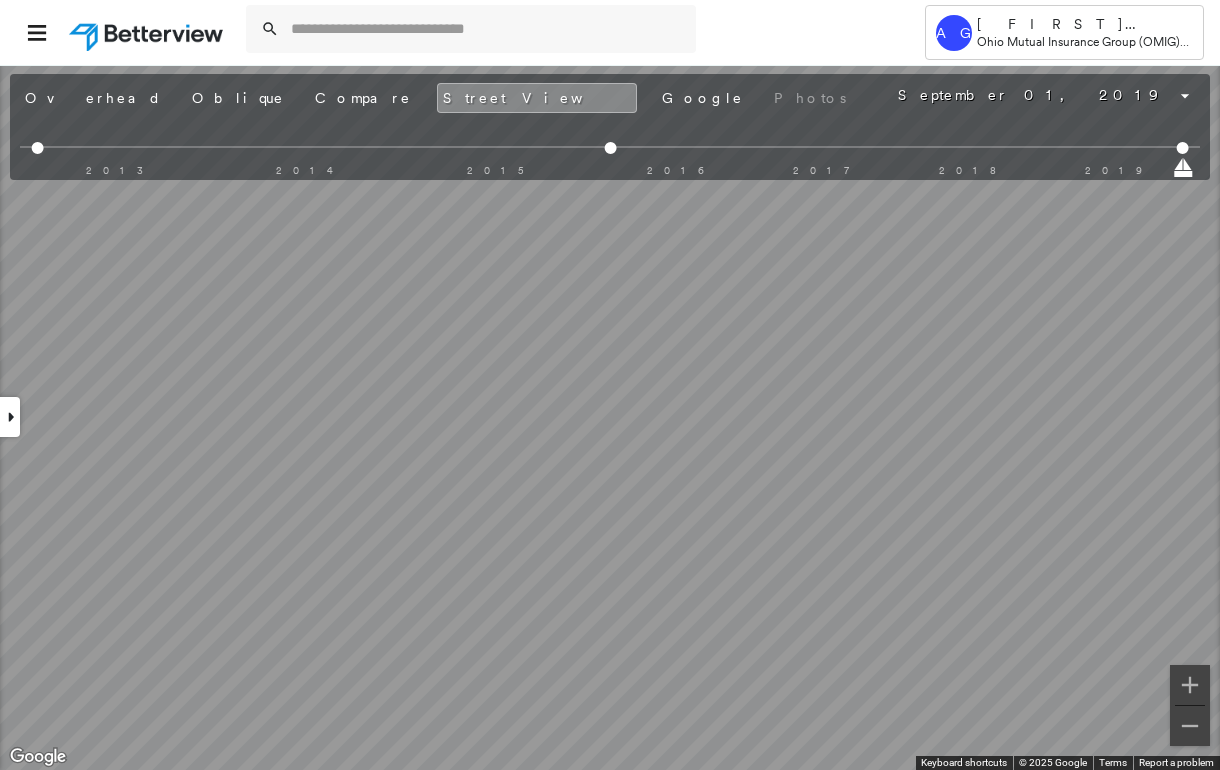 click at bounding box center (10, 417) 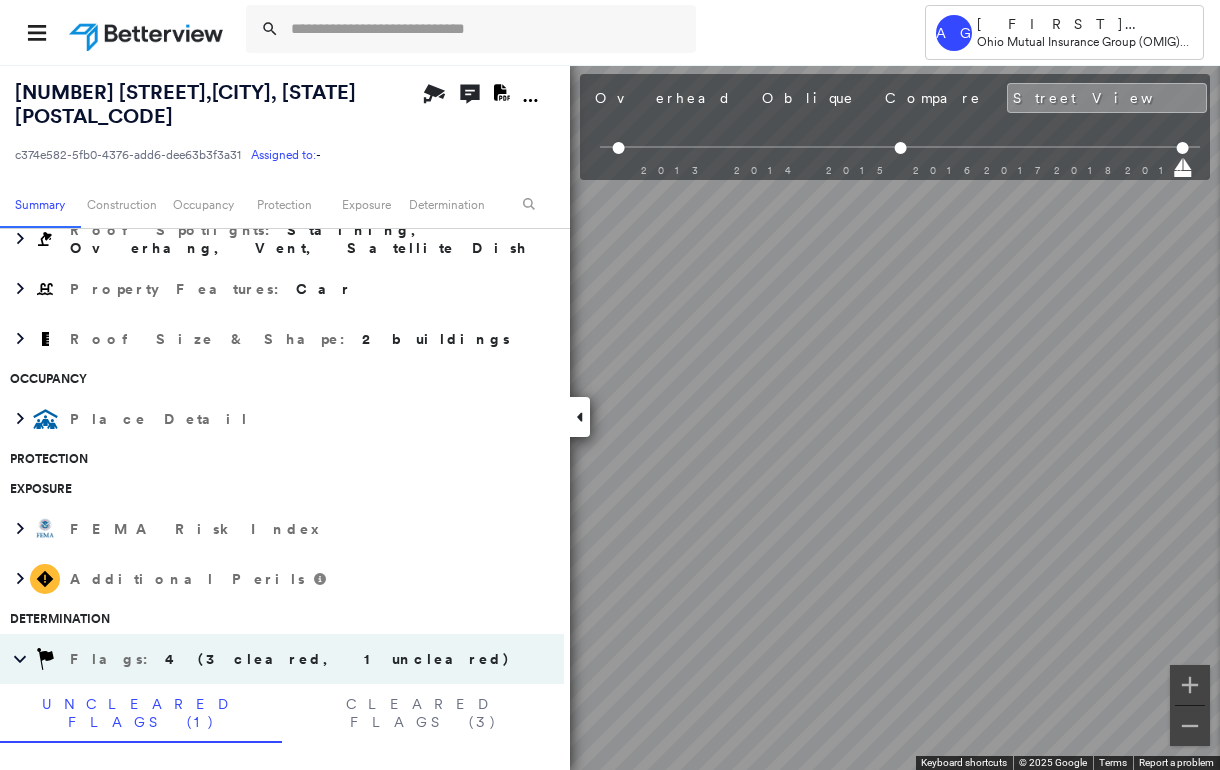 scroll, scrollTop: 800, scrollLeft: 0, axis: vertical 